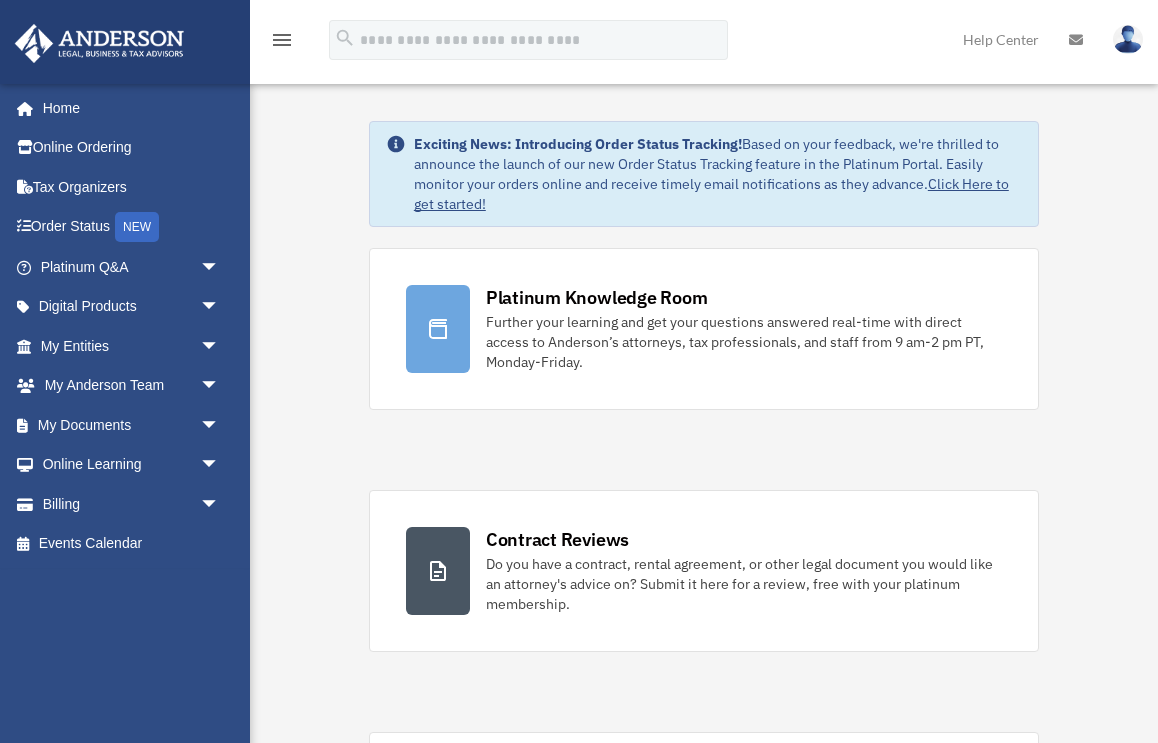 scroll, scrollTop: 0, scrollLeft: 0, axis: both 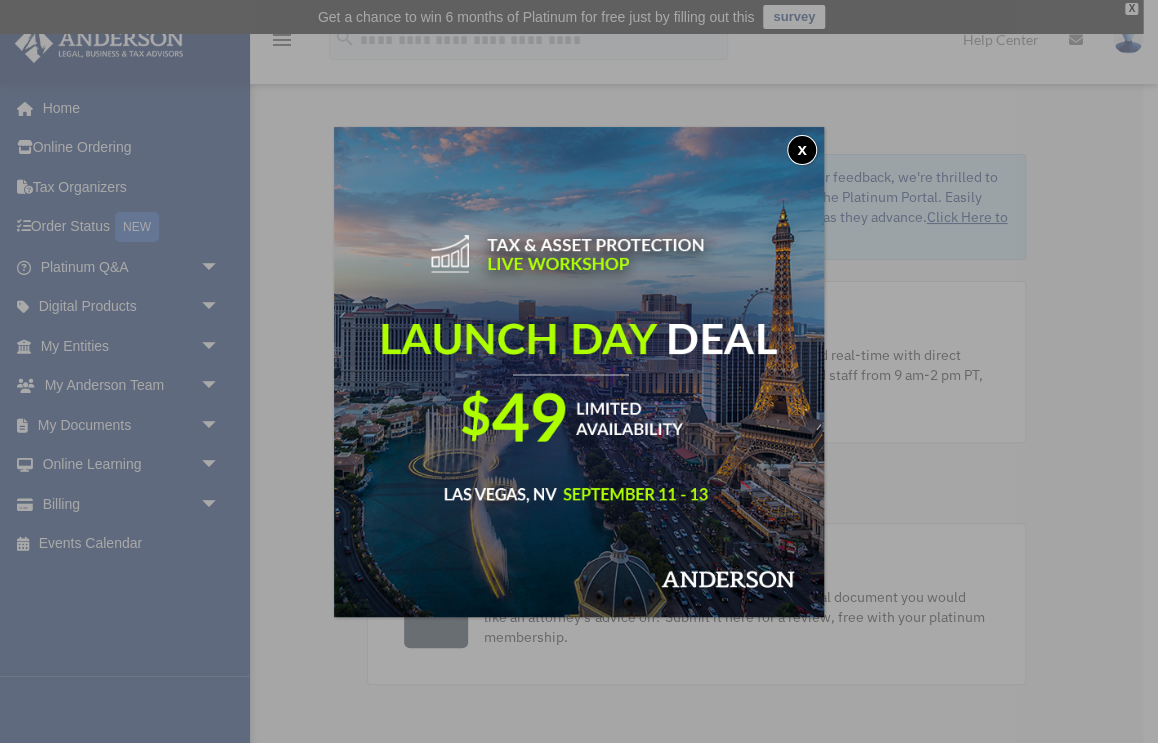 click on "x" at bounding box center (579, 371) 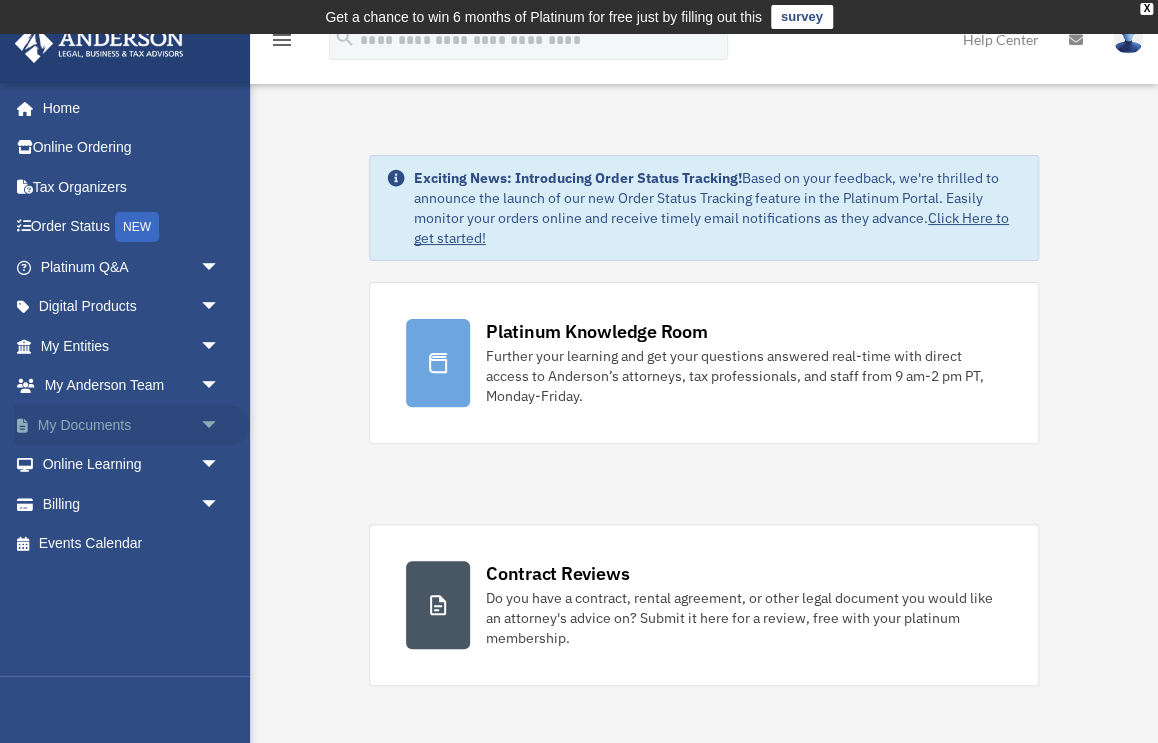 click on "My Documents arrow_drop_down" at bounding box center [132, 425] 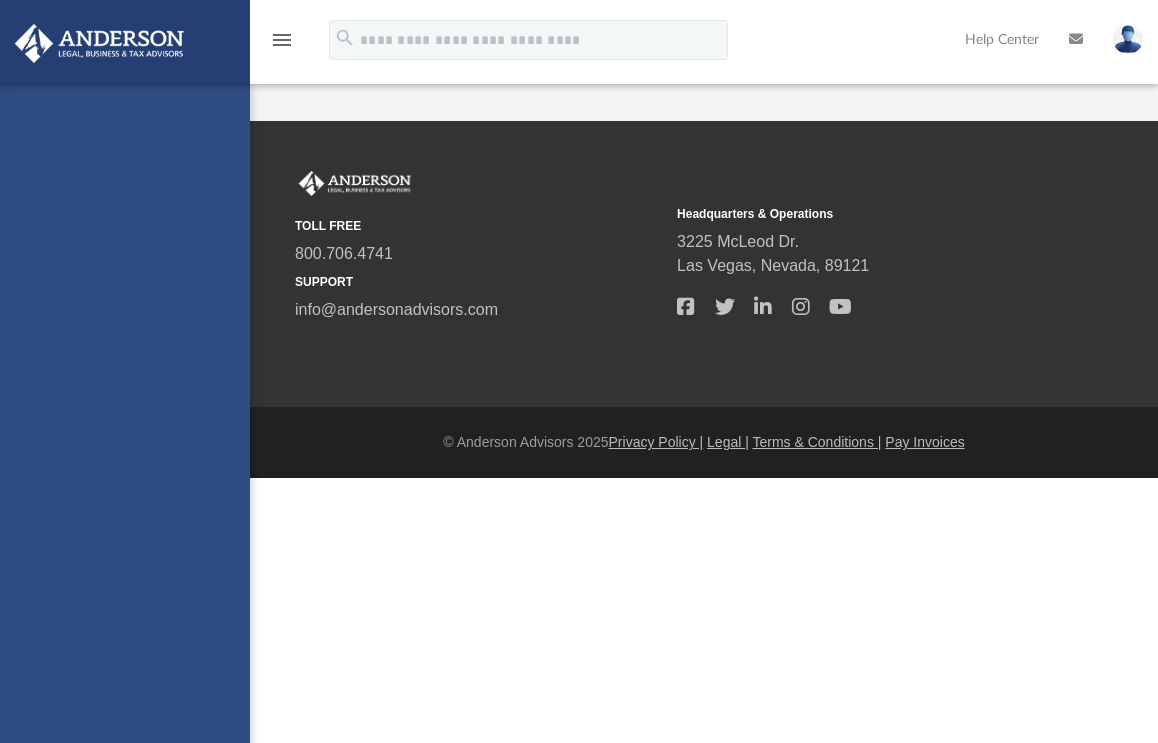 scroll, scrollTop: 0, scrollLeft: 0, axis: both 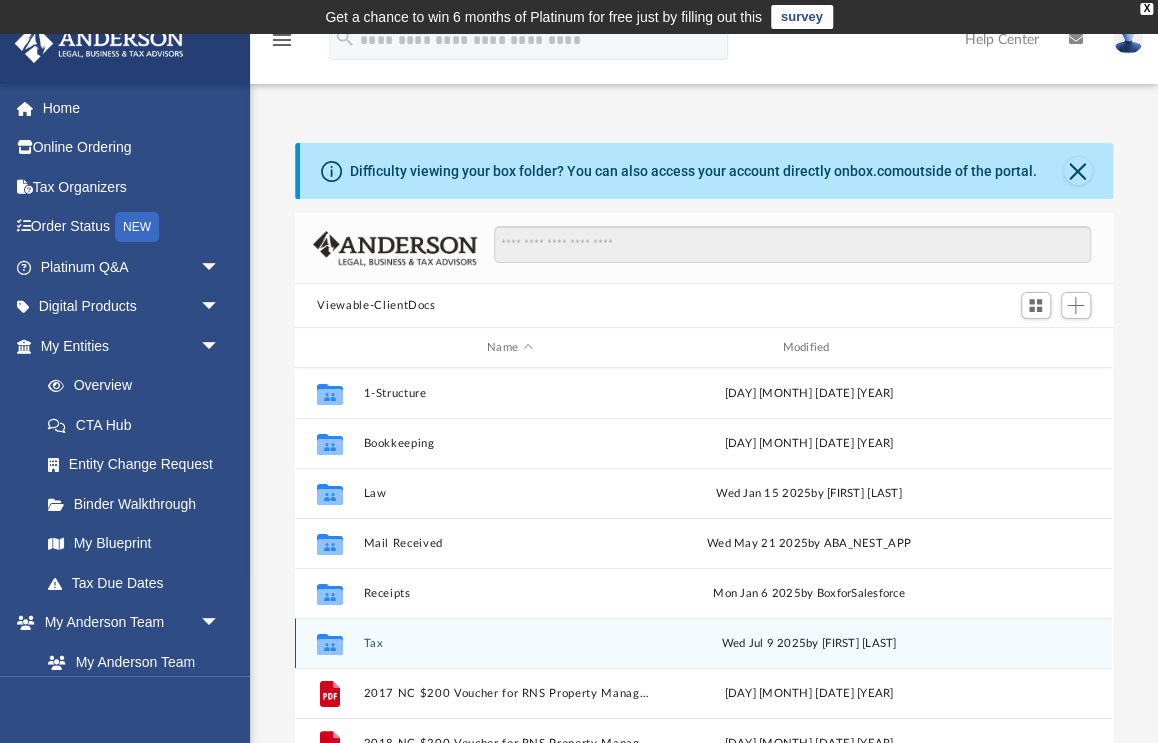 click on "[DAY] [MONTH] [DATE] [YEAR]  by [FIRST] [LAST]" at bounding box center [809, 644] 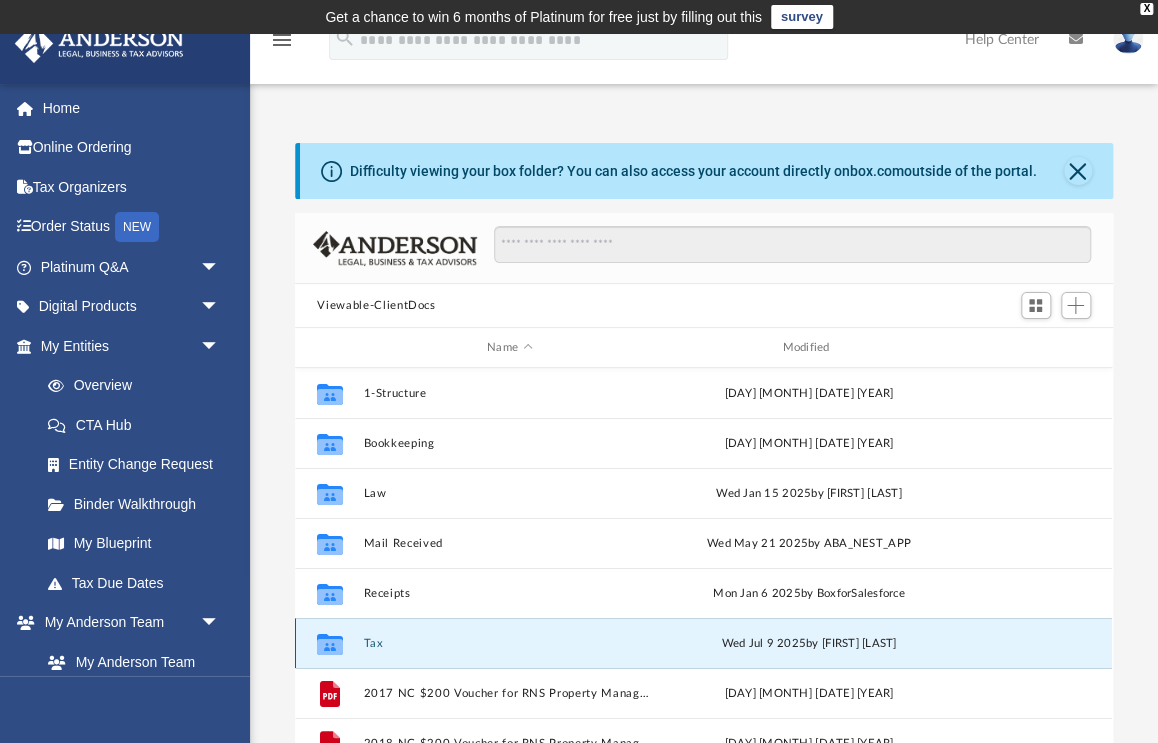 click on "[DAY] [MONTH] [DATE] [YEAR]  by [FIRST] [LAST]" at bounding box center (809, 644) 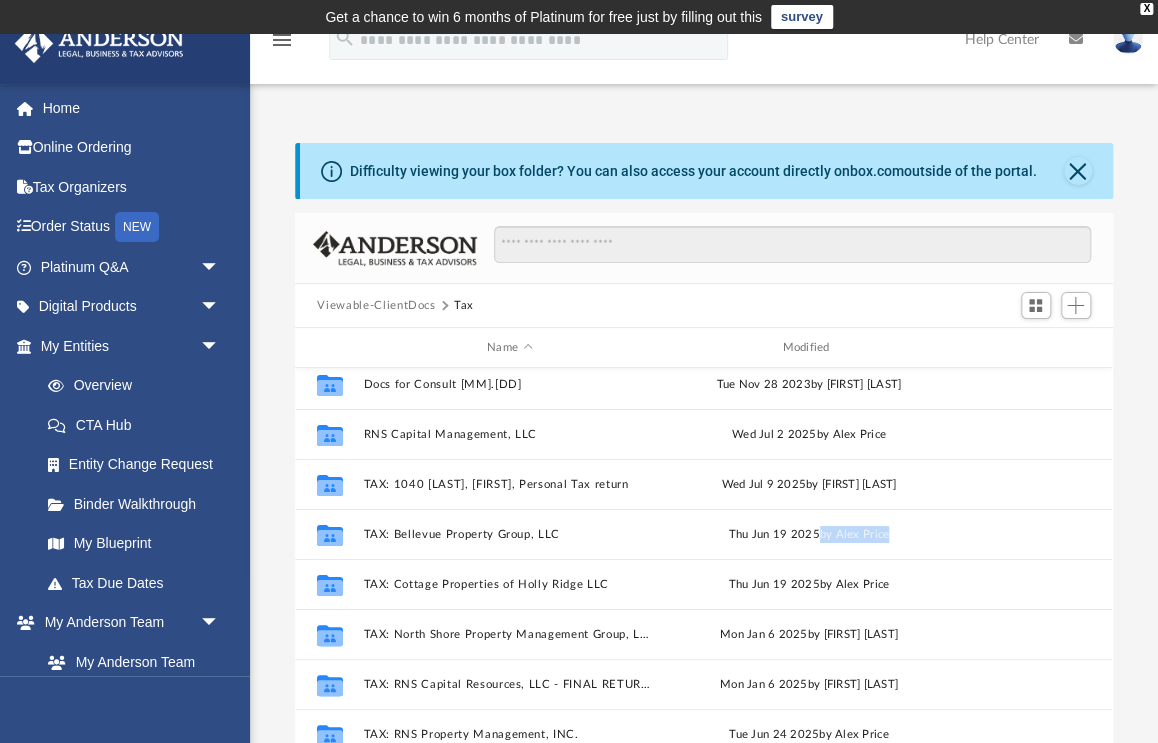 scroll, scrollTop: 136, scrollLeft: 0, axis: vertical 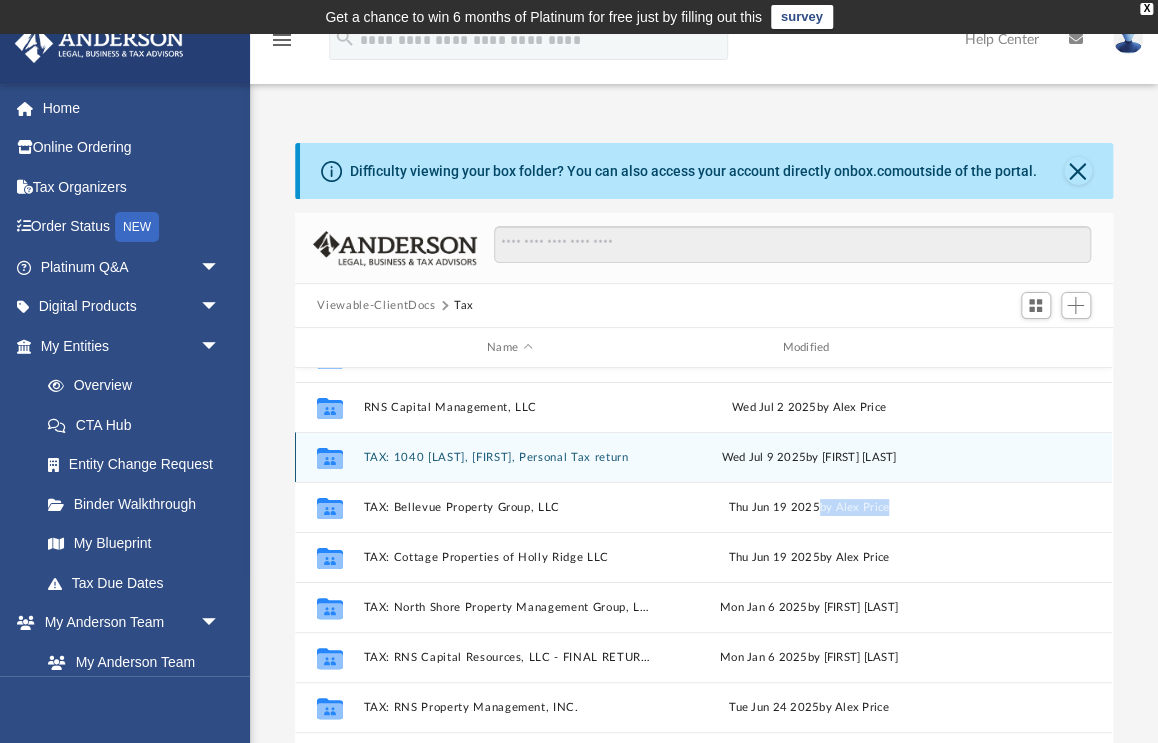 click on "TAX: 1040 [LAST], [FIRST], Personal Tax return" at bounding box center [509, 457] 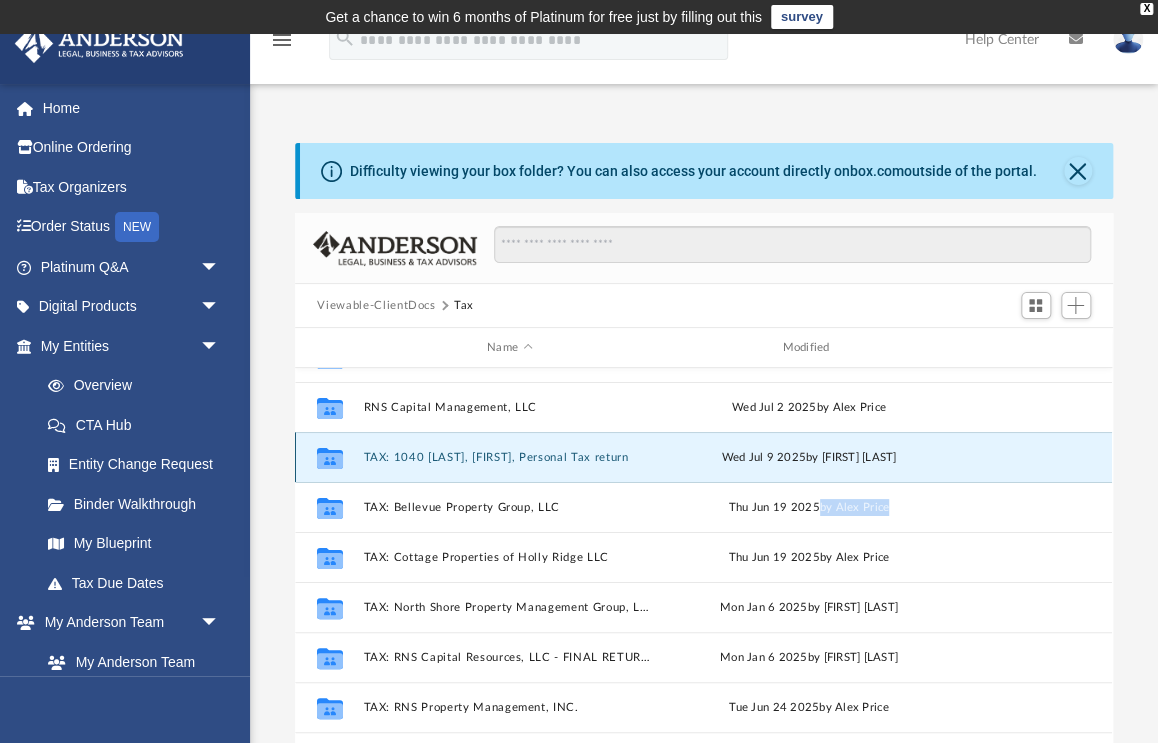 click on "TAX: 1040 [LAST], [FIRST], Personal Tax return" at bounding box center (509, 457) 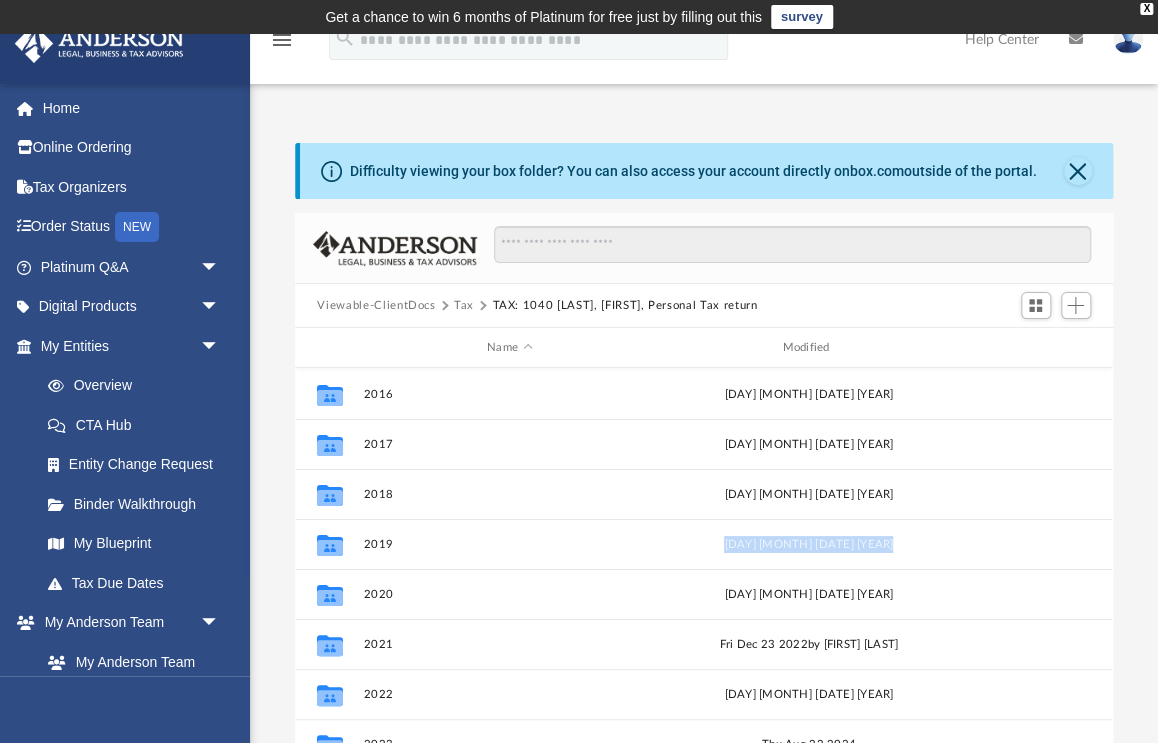 scroll, scrollTop: 236, scrollLeft: 0, axis: vertical 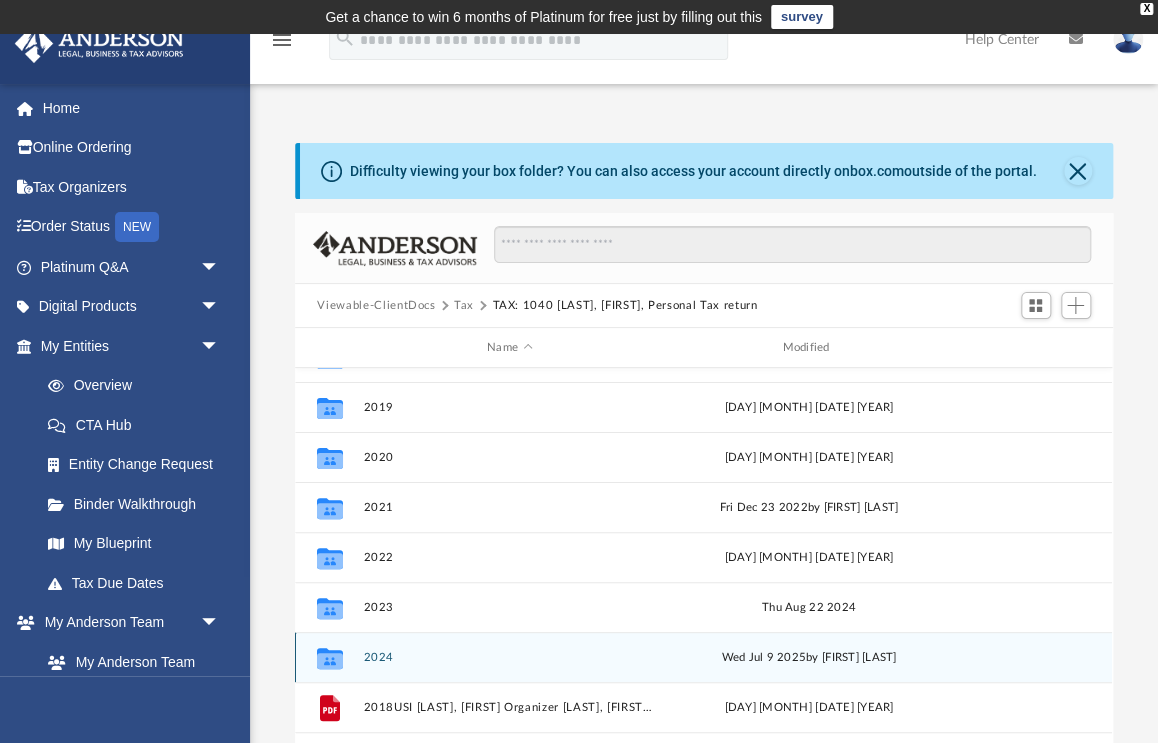 click on "[DAY] [MONTH] [DATE] [YEAR]  by [FIRST] [LAST]" at bounding box center [809, 658] 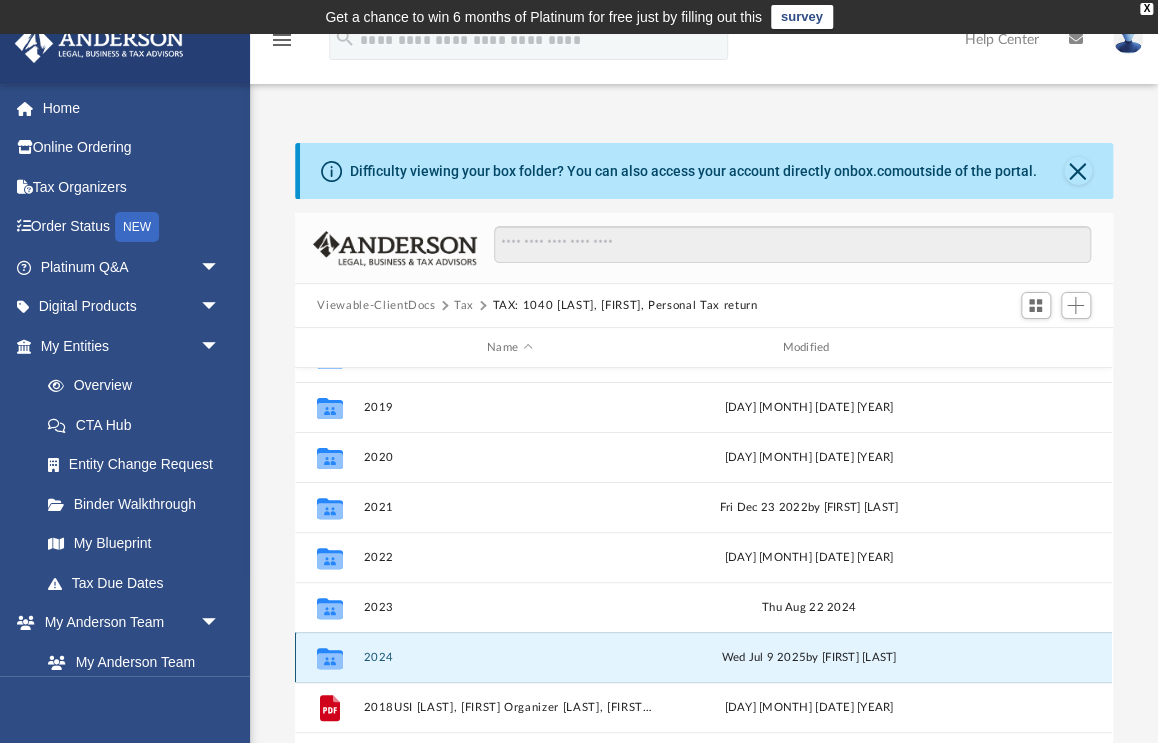 click on "[DAY] [MONTH] [DATE] [YEAR]  by [FIRST] [LAST]" at bounding box center (809, 658) 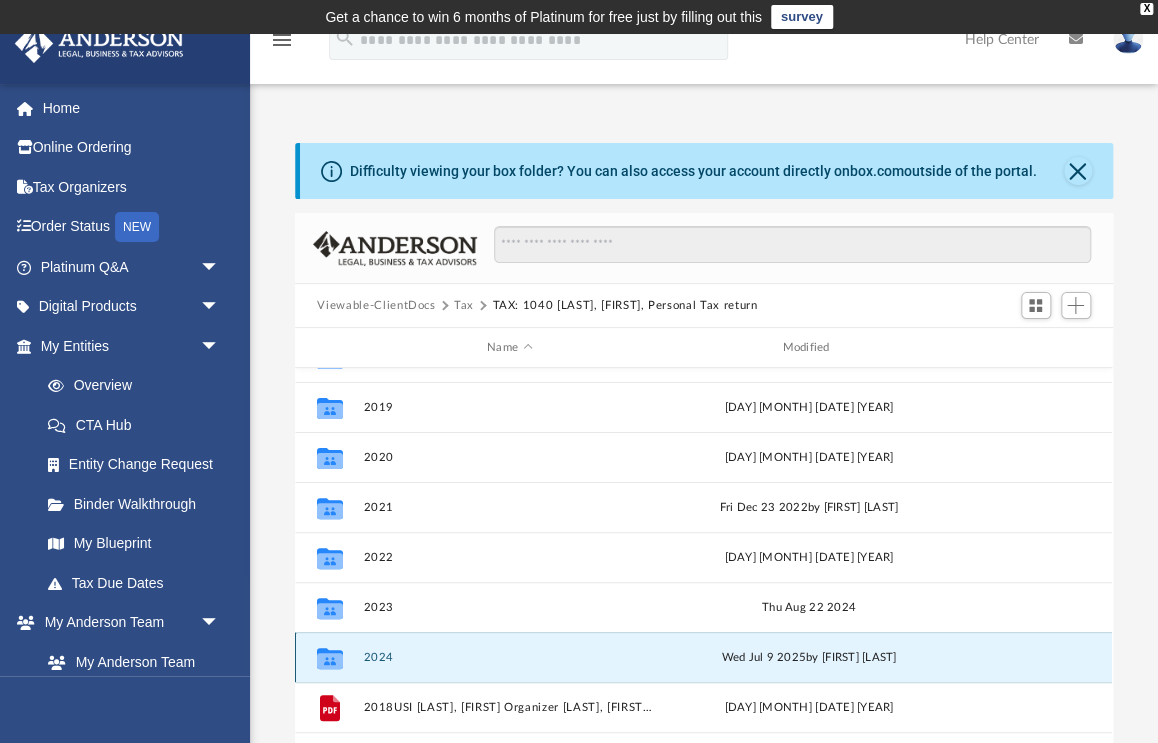 click on "[DAY] [MONTH] [DATE] [YEAR]  by [FIRST] [LAST]" at bounding box center [809, 658] 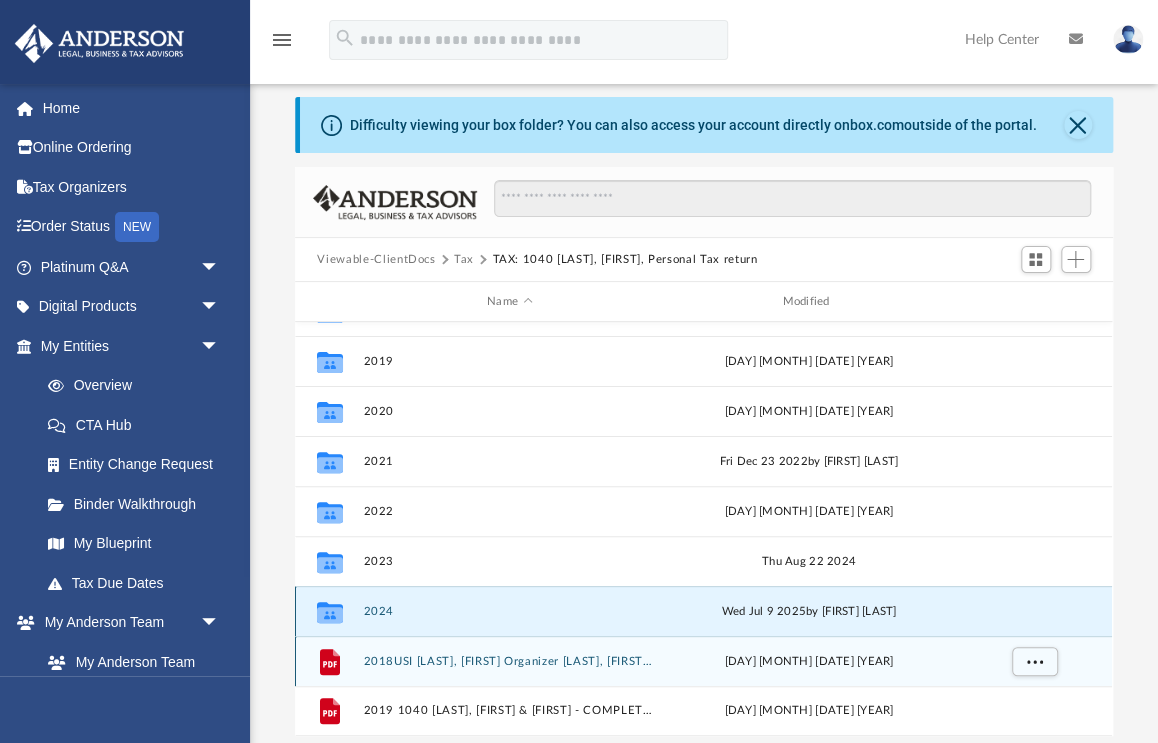 scroll, scrollTop: 228, scrollLeft: 0, axis: vertical 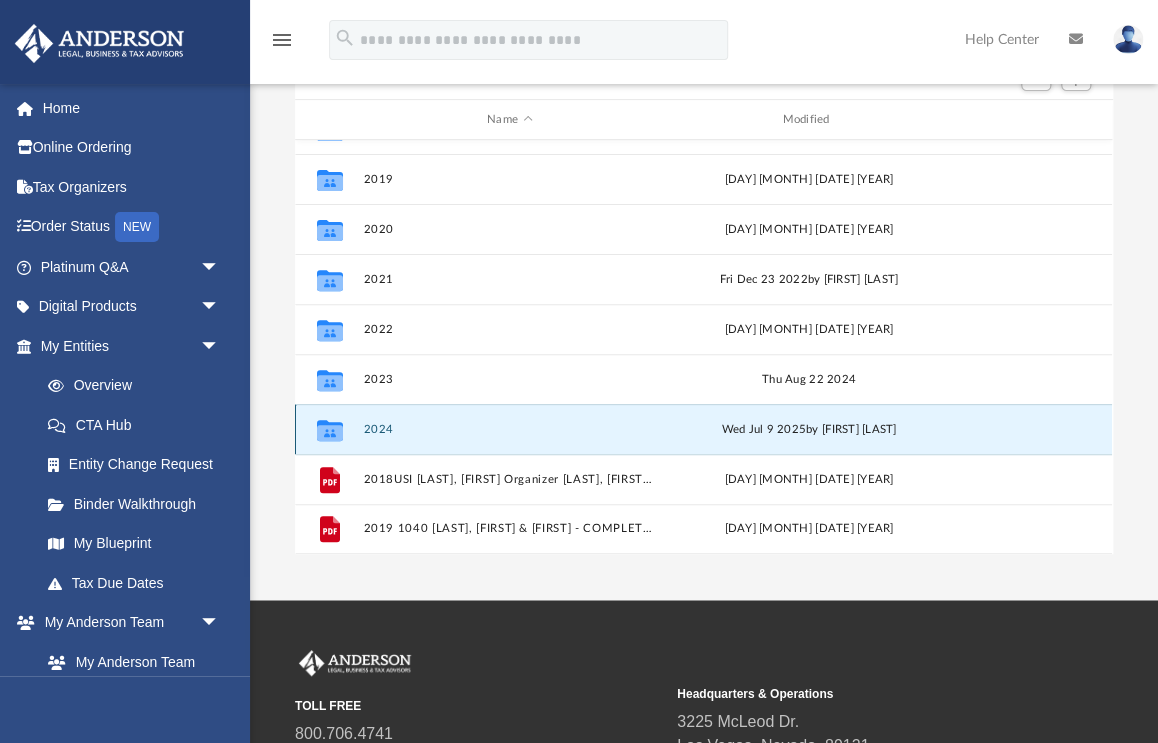 click on "2024" at bounding box center [509, 429] 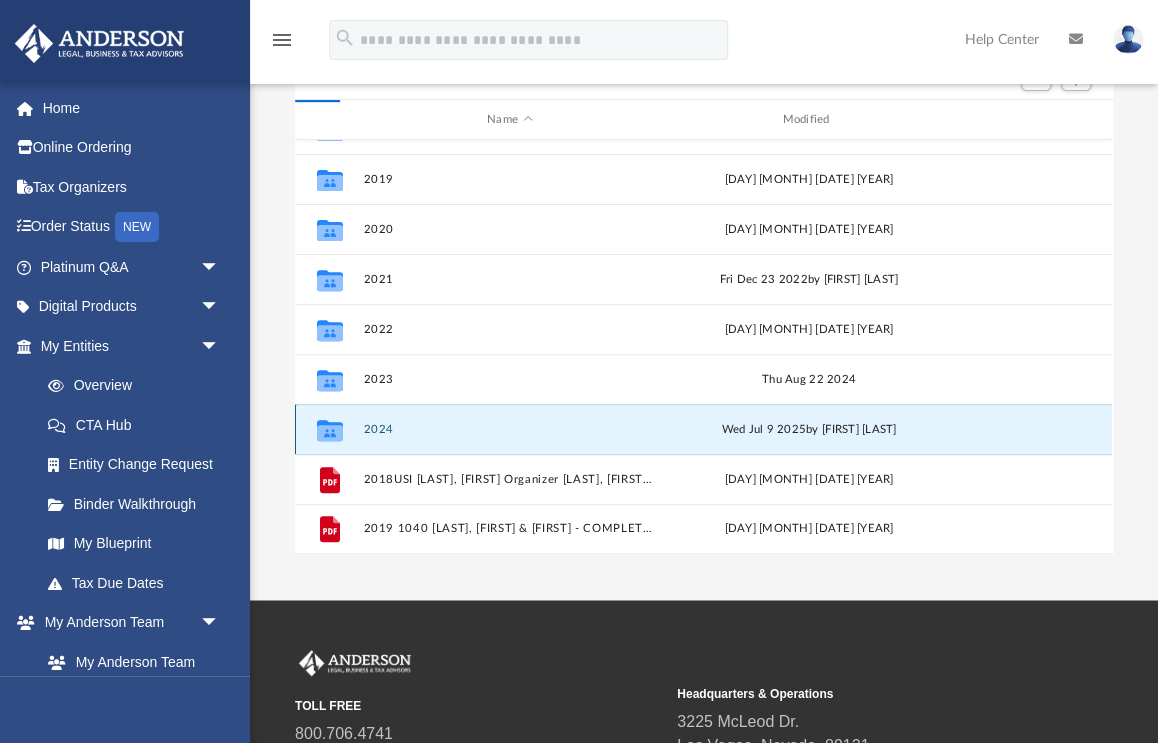 scroll, scrollTop: 0, scrollLeft: 0, axis: both 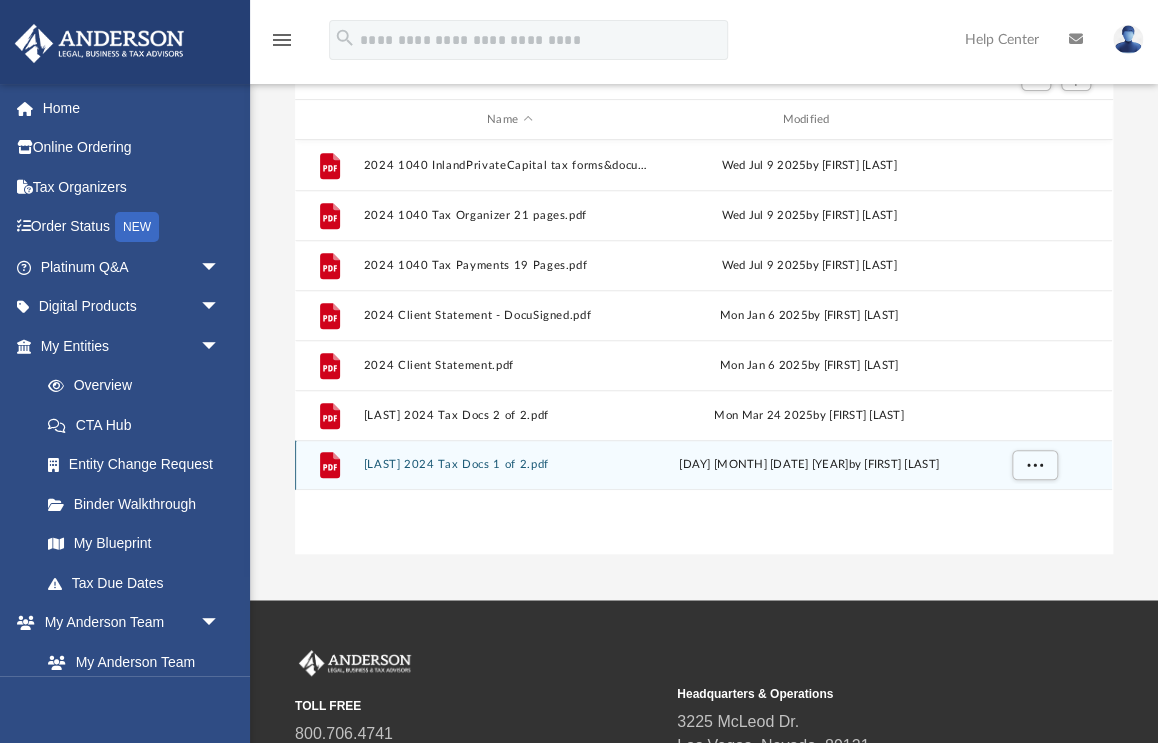 click on "[LAST] 2024 Tax Docs 1 of 2.pdf" at bounding box center (509, 464) 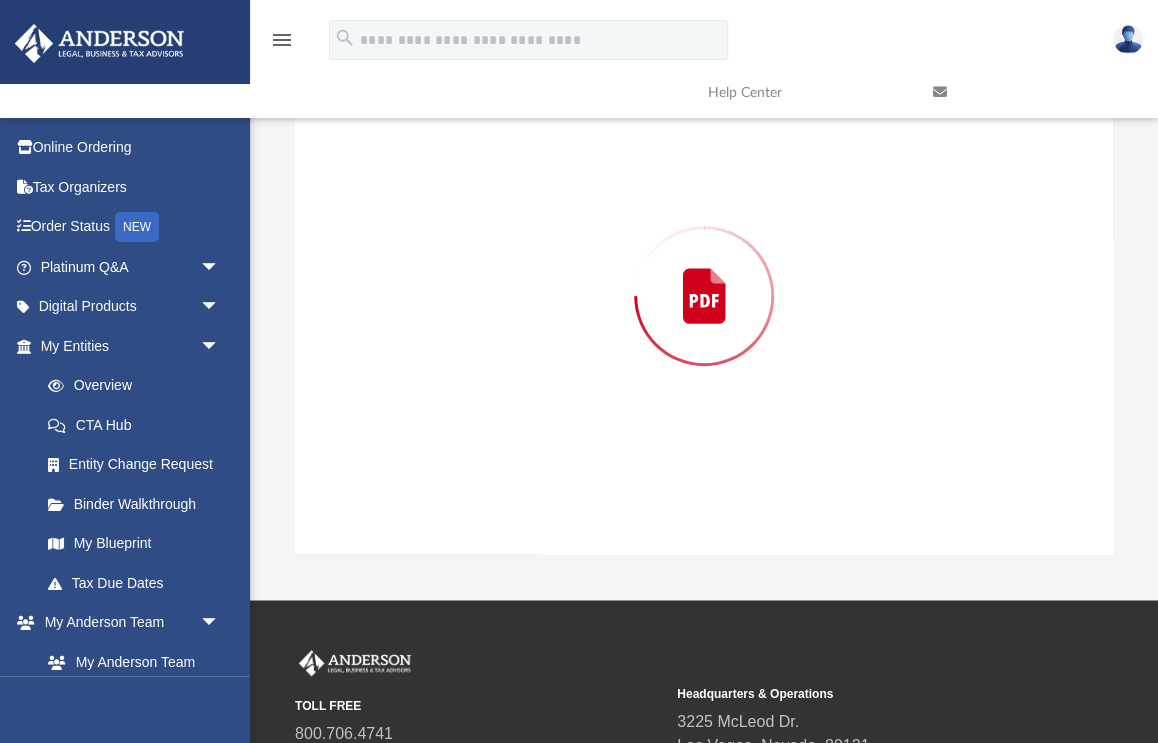 scroll, scrollTop: 213, scrollLeft: 0, axis: vertical 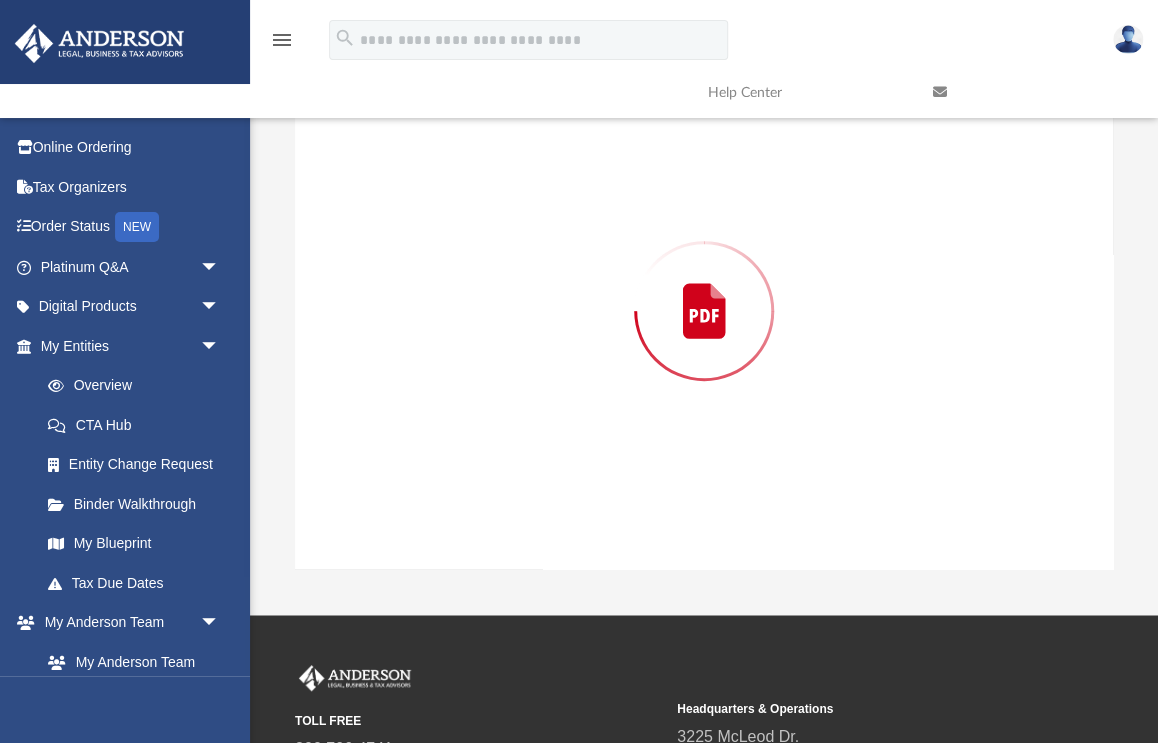 click at bounding box center [703, 311] 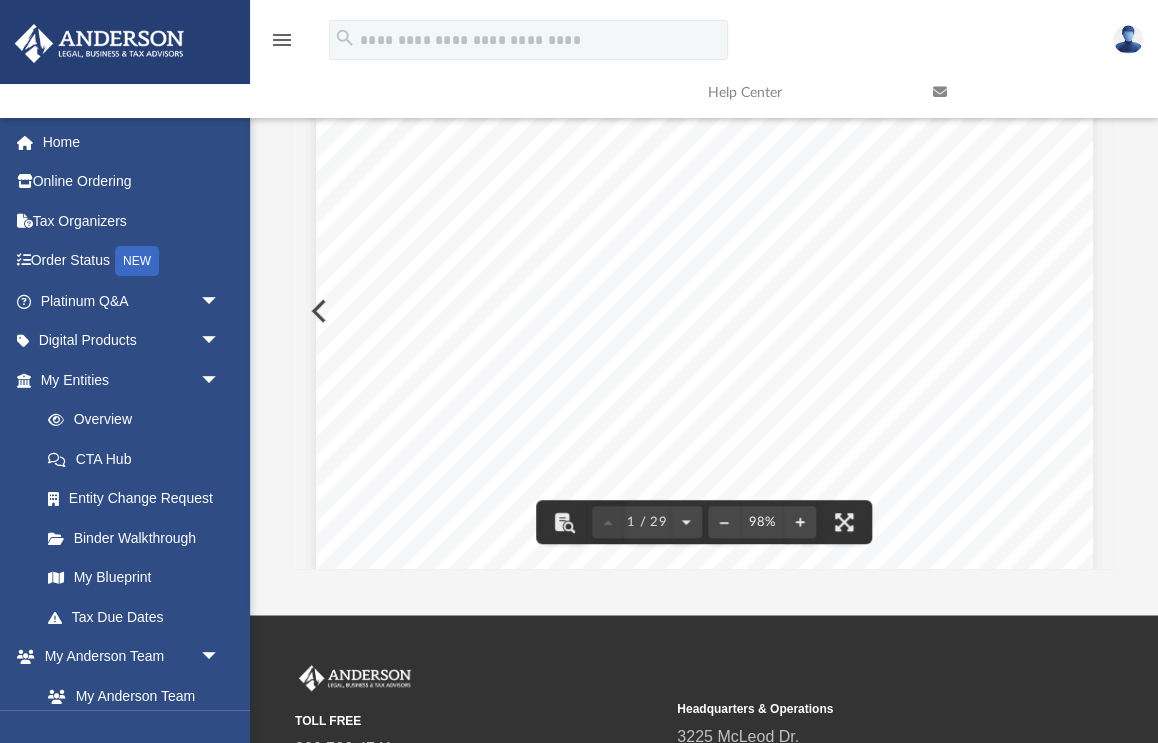 scroll, scrollTop: 599, scrollLeft: 0, axis: vertical 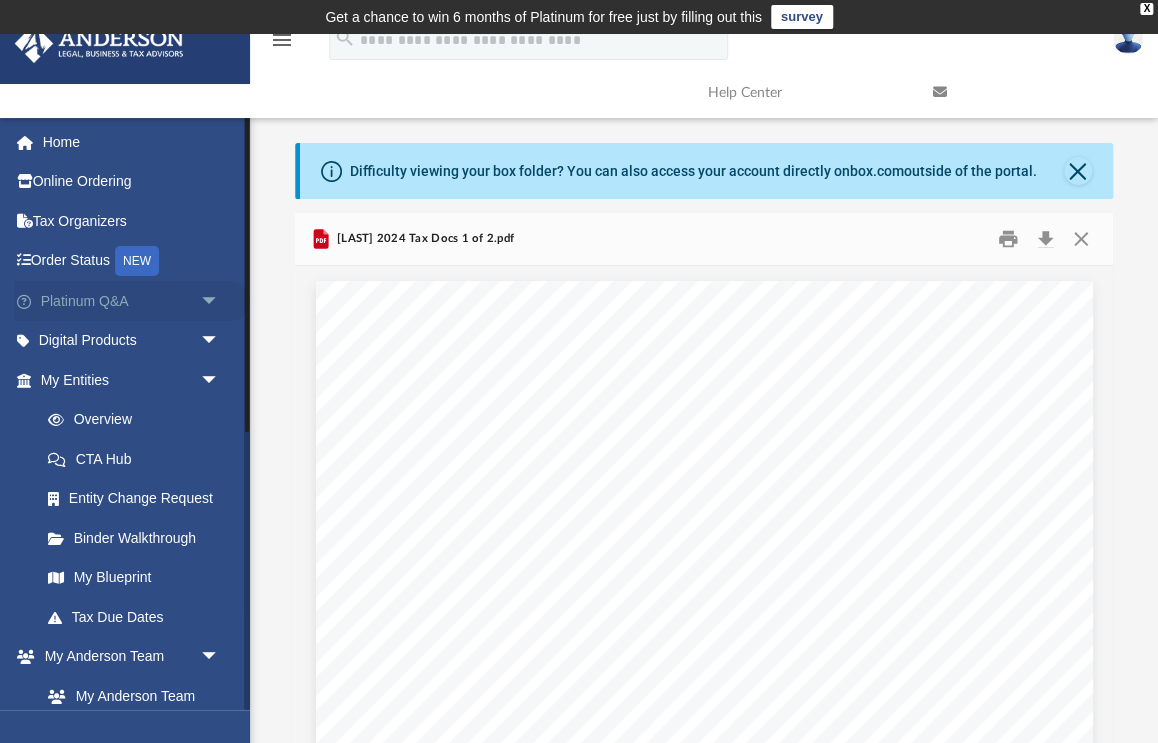 click on "arrow_drop_down" at bounding box center (220, 301) 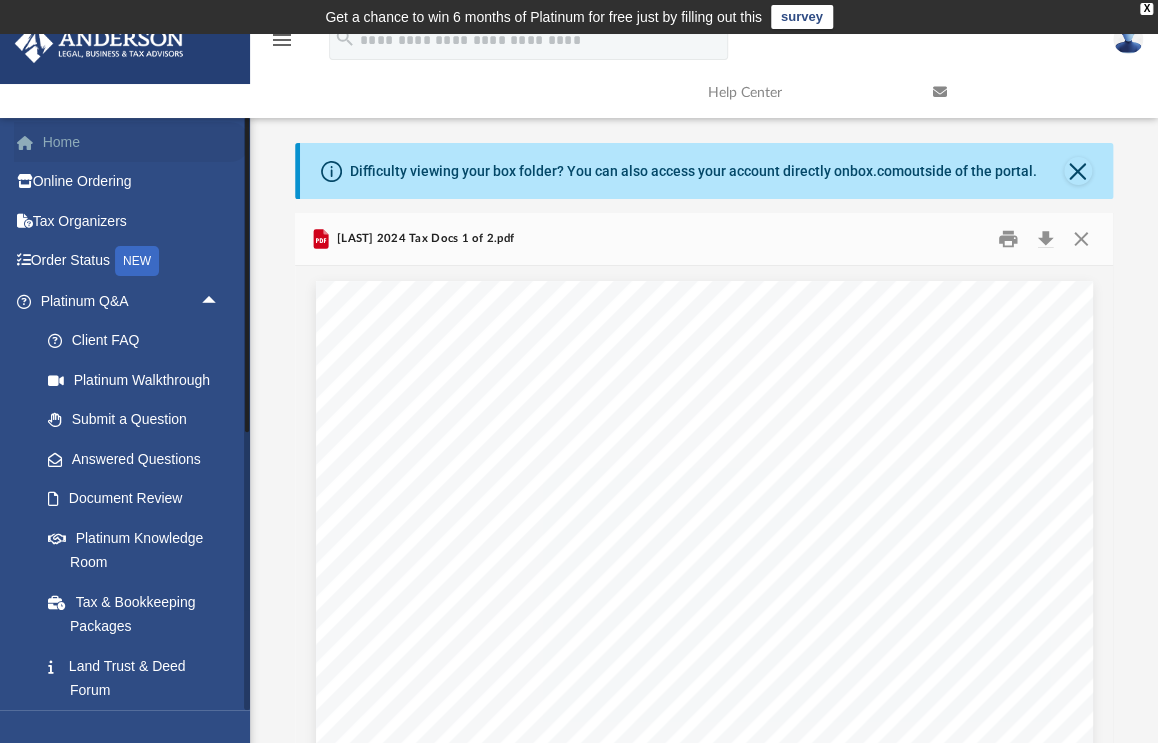 click on "Home" at bounding box center [132, 142] 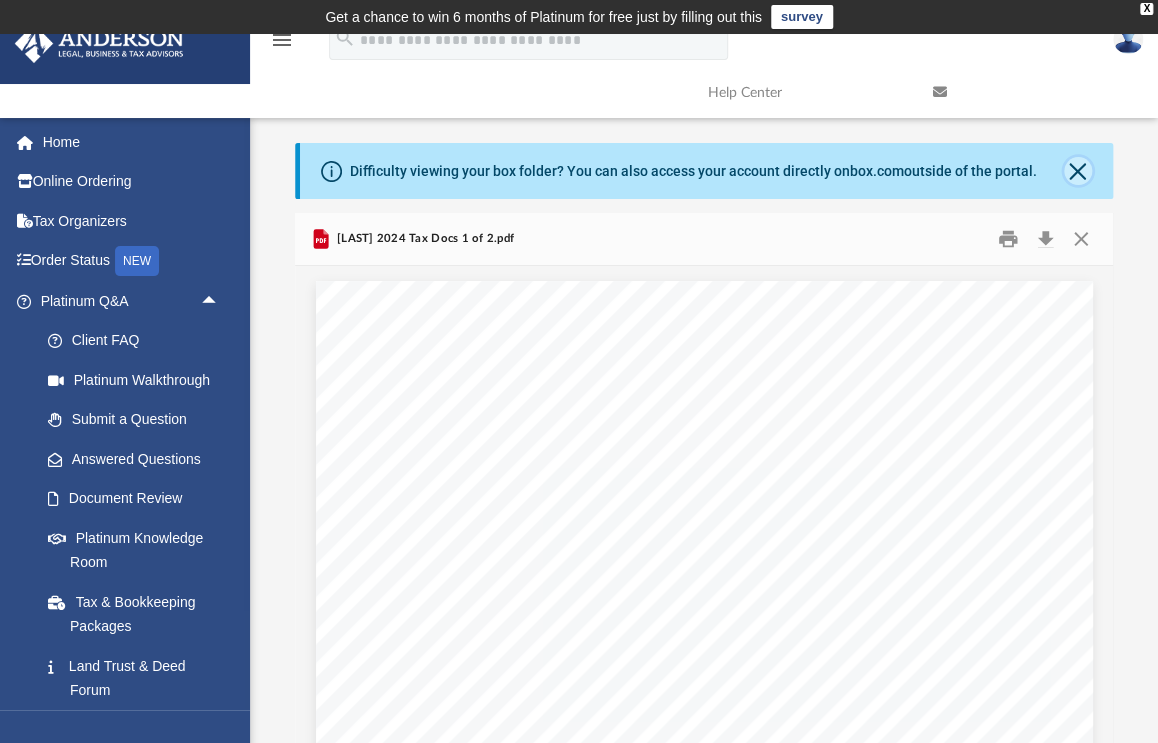 click 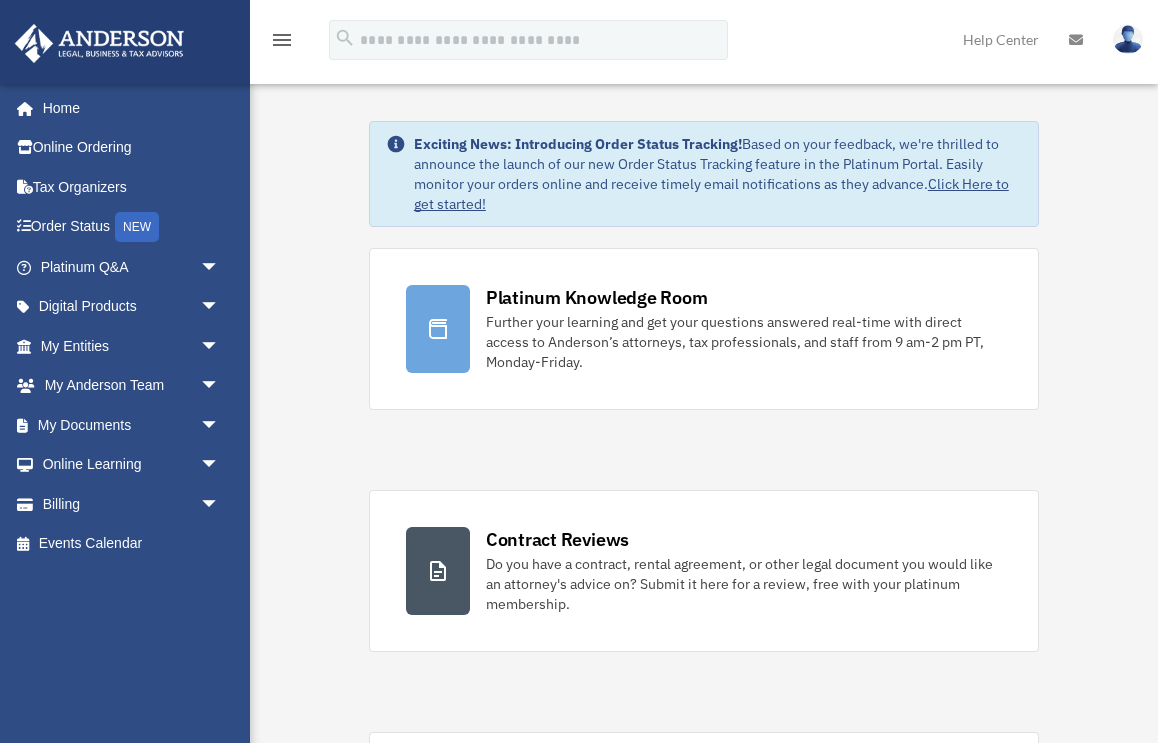 scroll, scrollTop: 0, scrollLeft: 0, axis: both 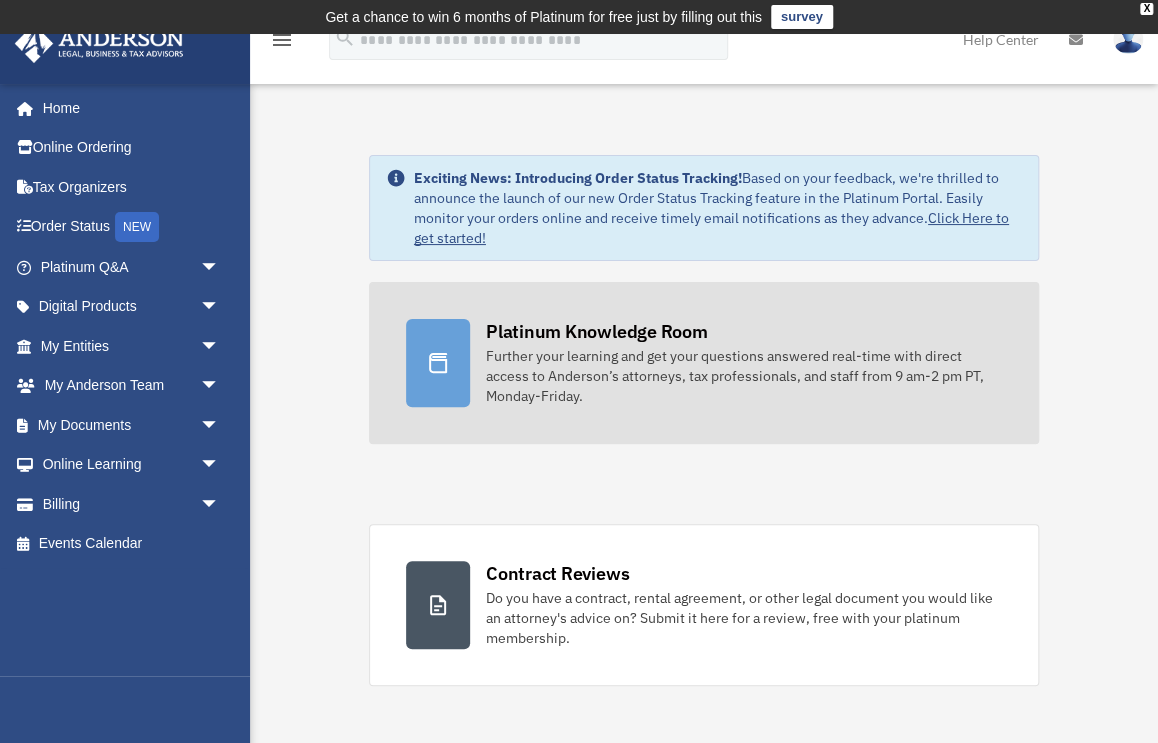 click on "Platinum Knowledge Room
Further your learning and get your questions answered real-time with direct access to Anderson’s attorneys, tax professionals, and staff from 9 am-2 pm PT, Monday-Friday." at bounding box center [704, 363] 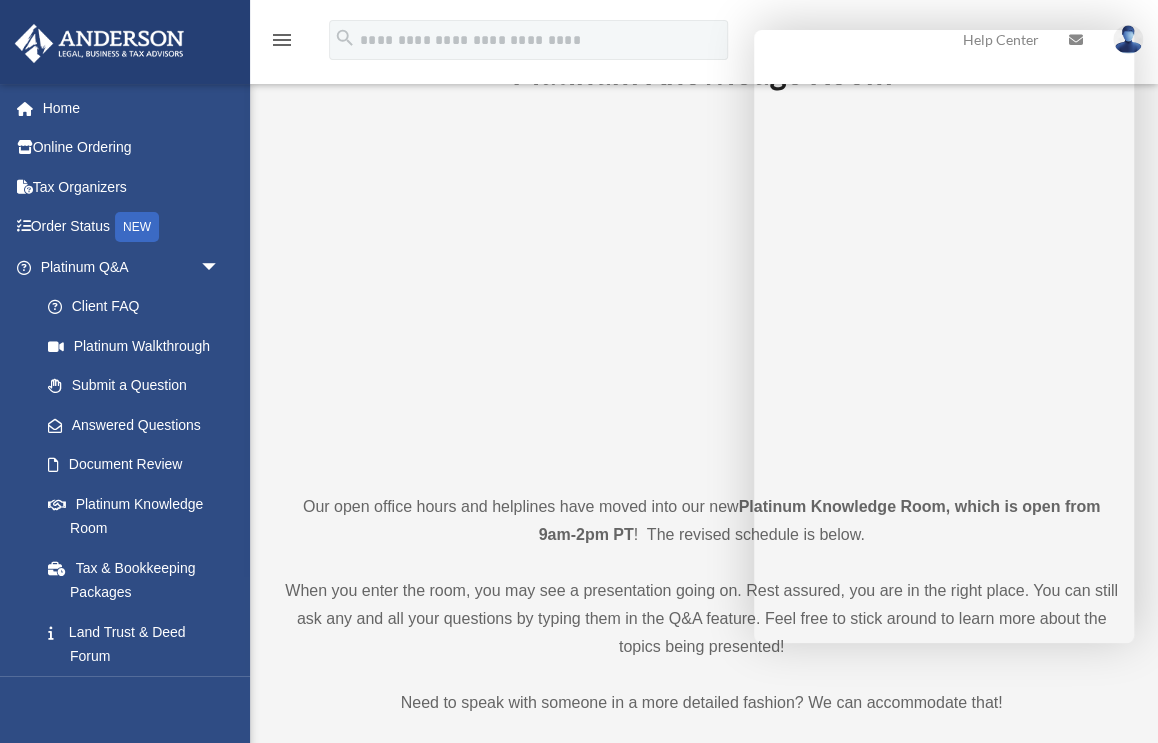 scroll, scrollTop: 99, scrollLeft: 0, axis: vertical 